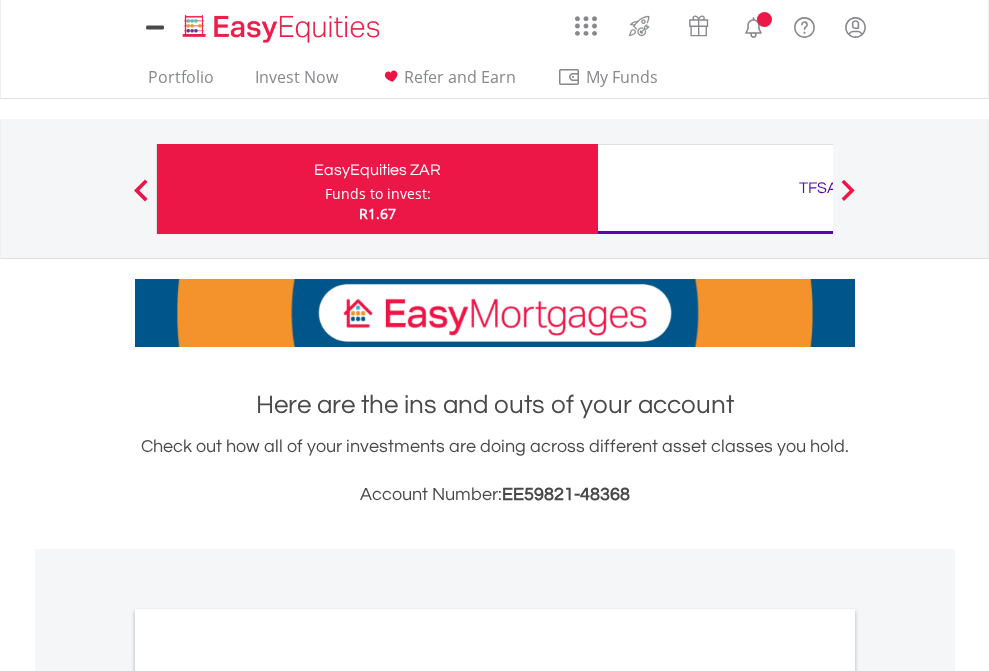 scroll, scrollTop: 0, scrollLeft: 0, axis: both 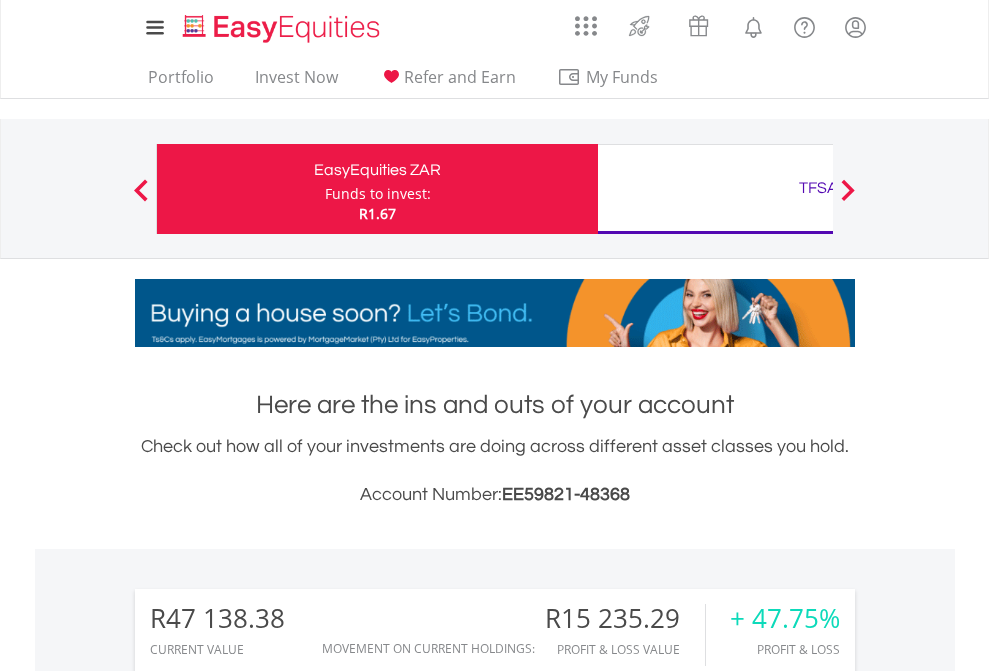 click on "Funds to invest:" at bounding box center [378, 194] 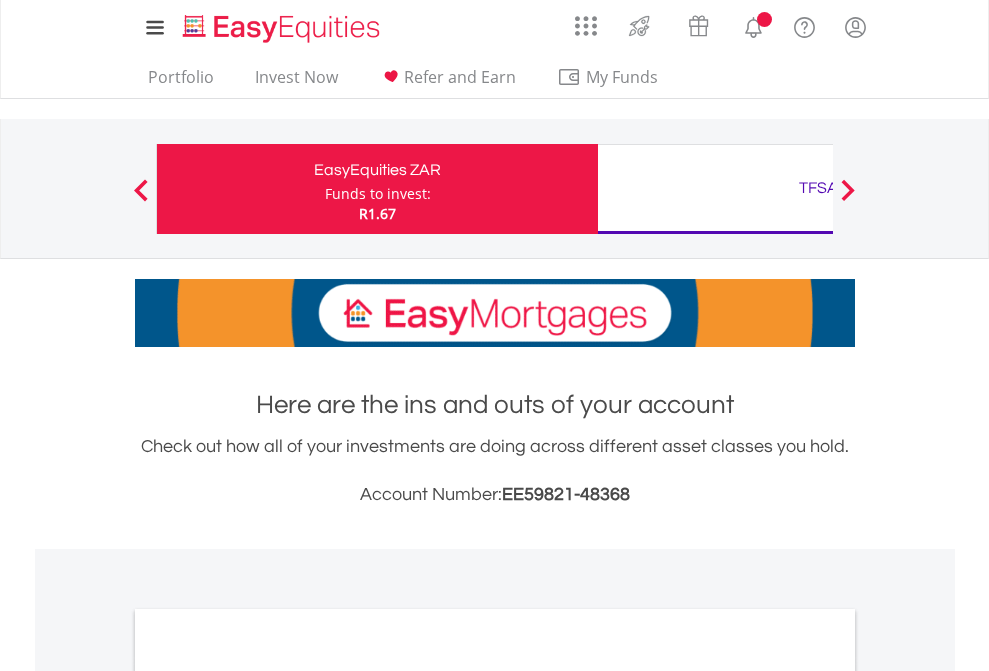 scroll, scrollTop: 0, scrollLeft: 0, axis: both 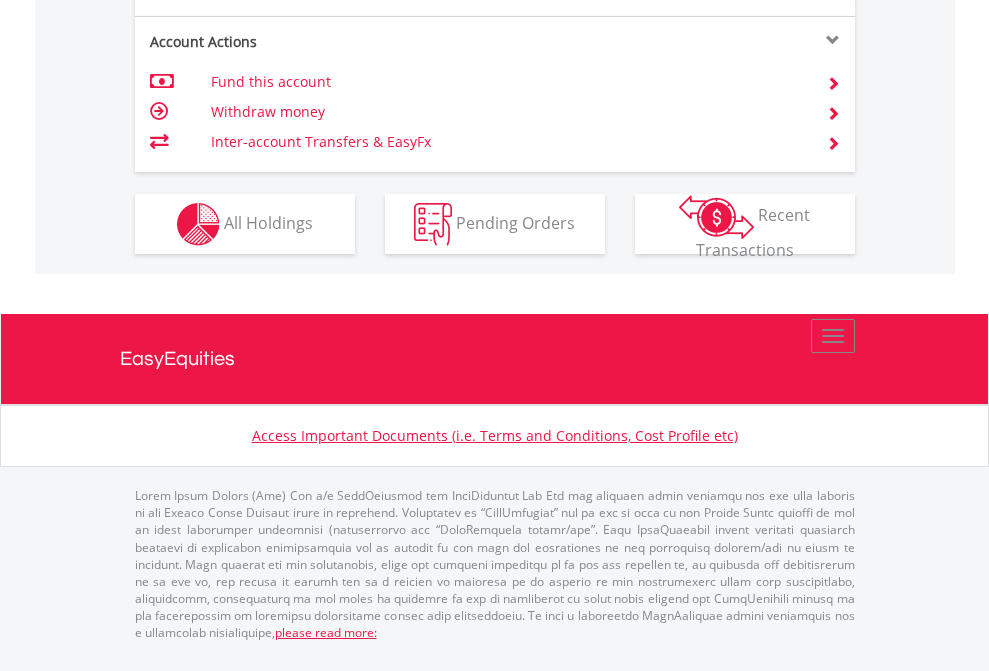 click on "Investment types" at bounding box center [706, -337] 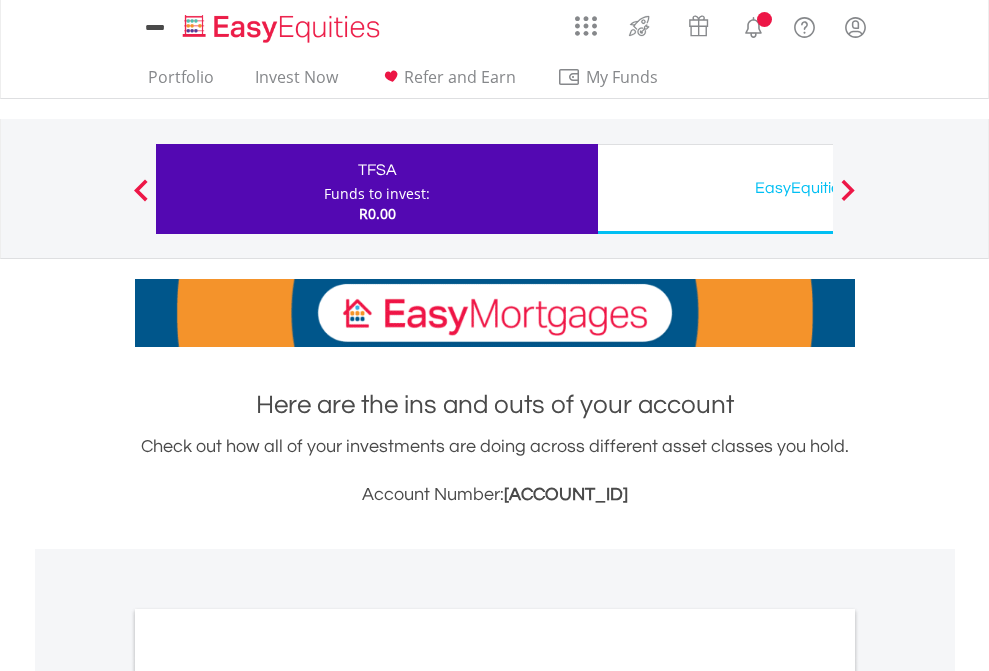 scroll, scrollTop: 0, scrollLeft: 0, axis: both 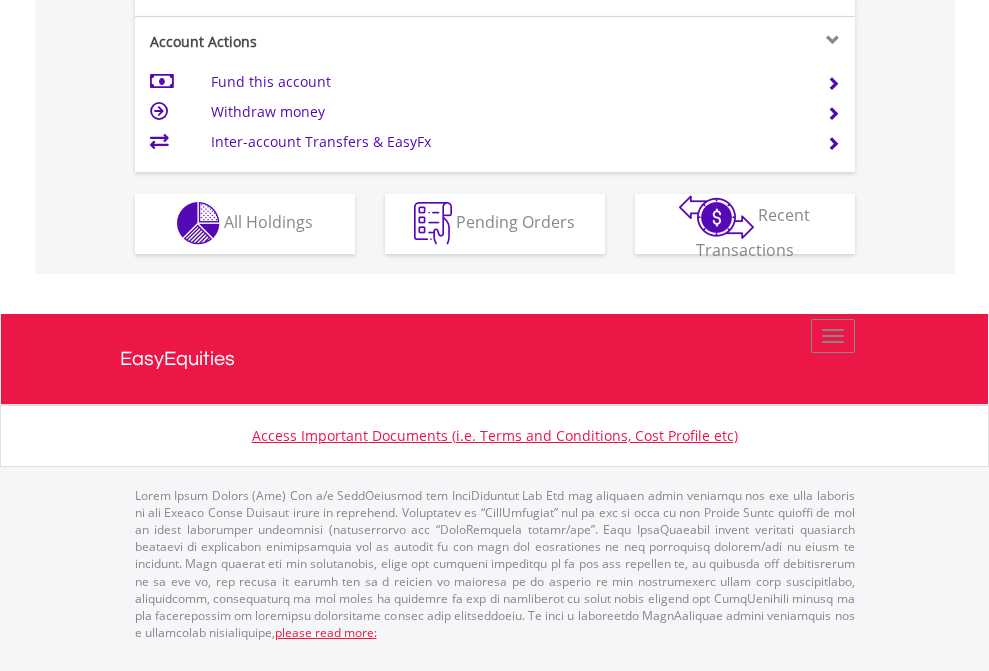 click on "Investment types" at bounding box center (706, -353) 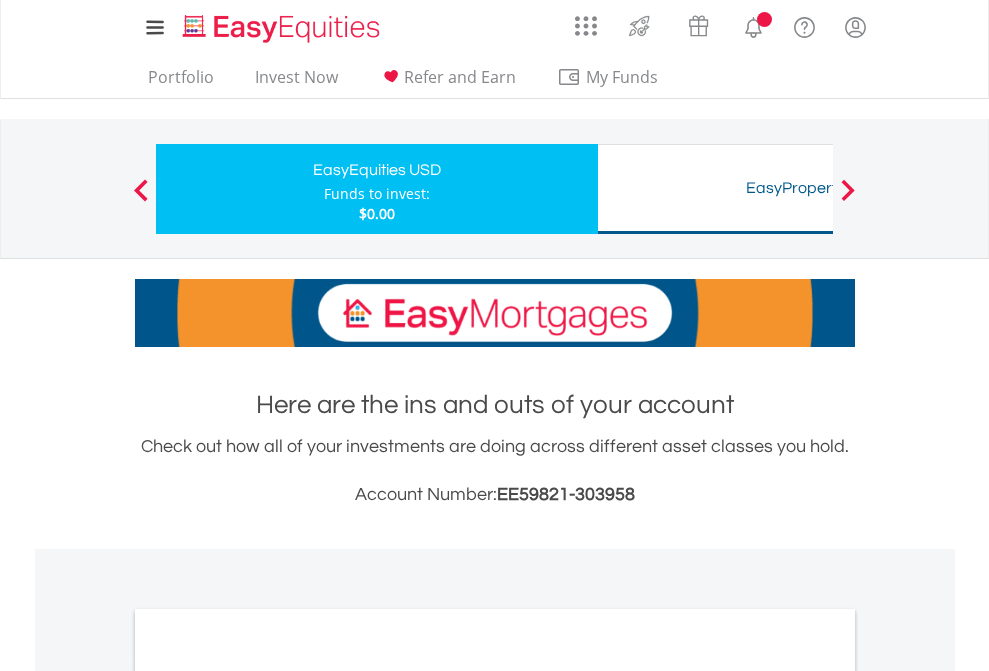 scroll, scrollTop: 0, scrollLeft: 0, axis: both 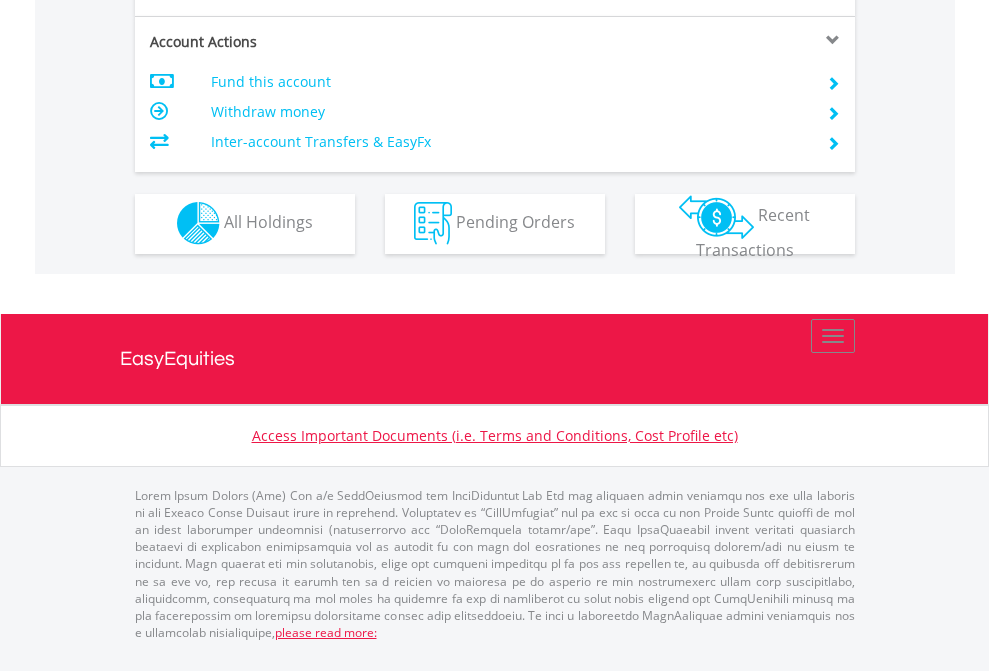 click on "Investment types" at bounding box center (706, -353) 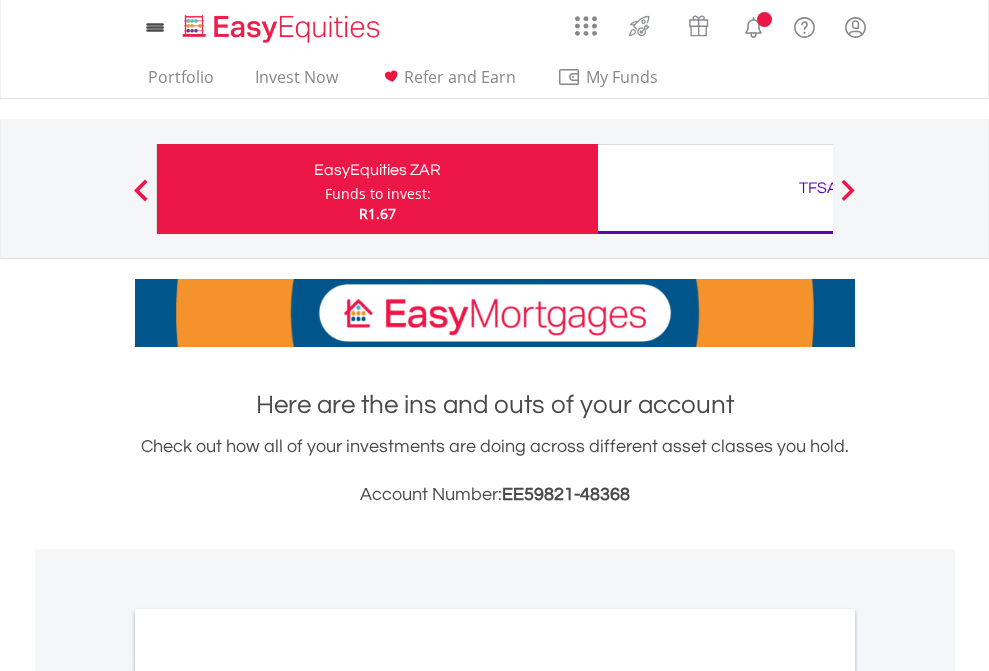 scroll, scrollTop: 0, scrollLeft: 0, axis: both 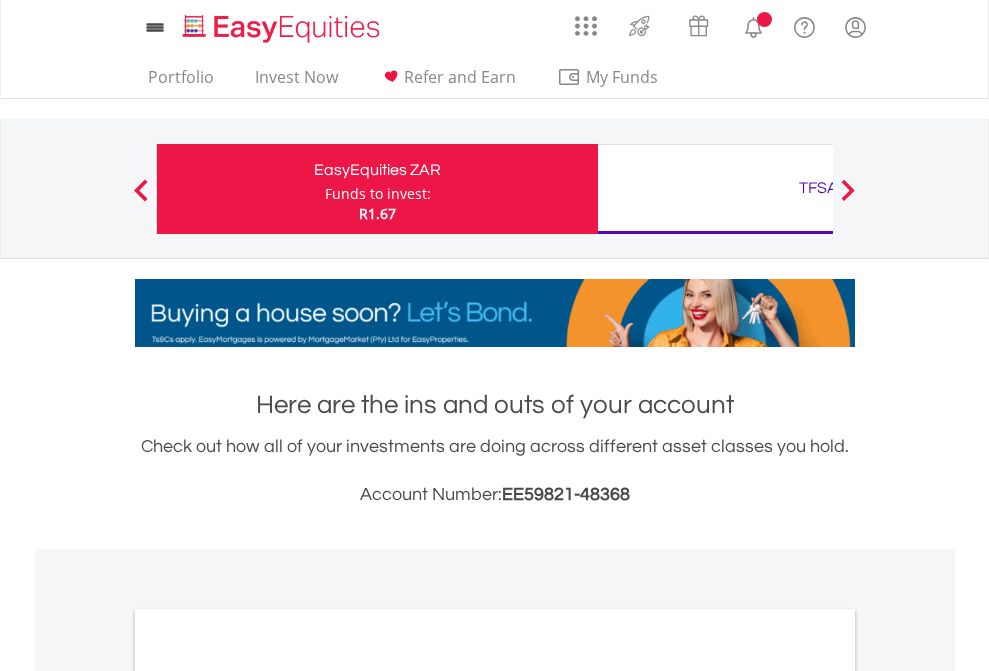 click on "All Holdings" at bounding box center (268, 1096) 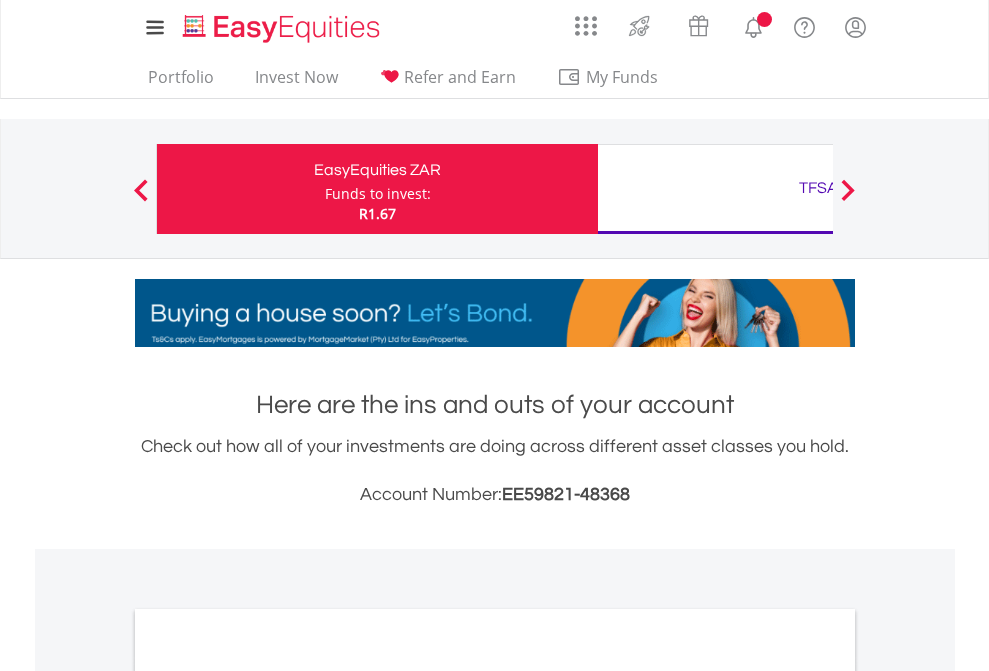 scroll, scrollTop: 1202, scrollLeft: 0, axis: vertical 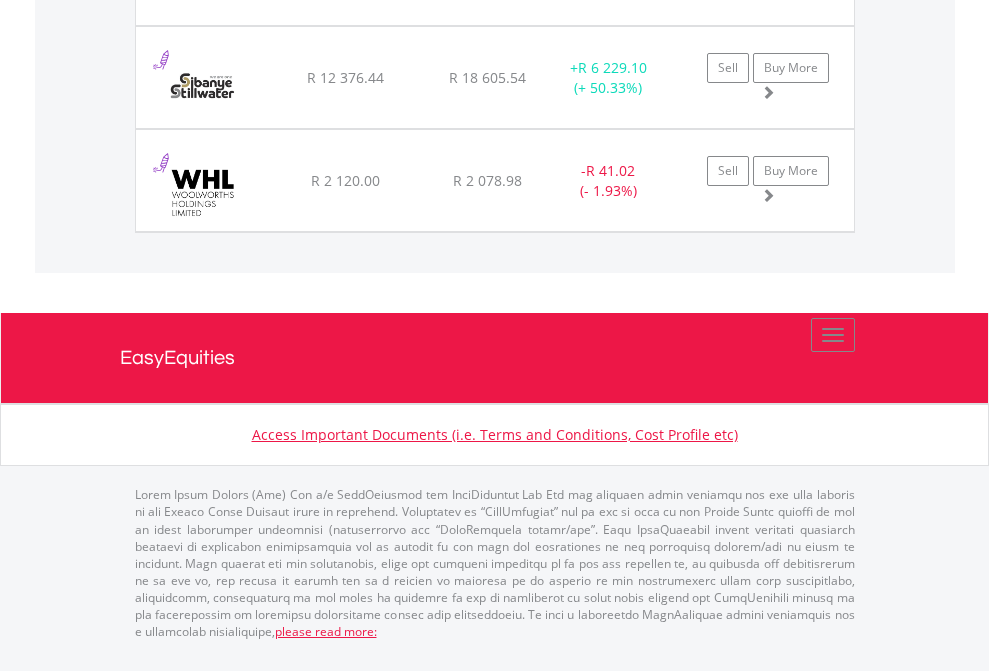 click on "TFSA" at bounding box center (818, -1934) 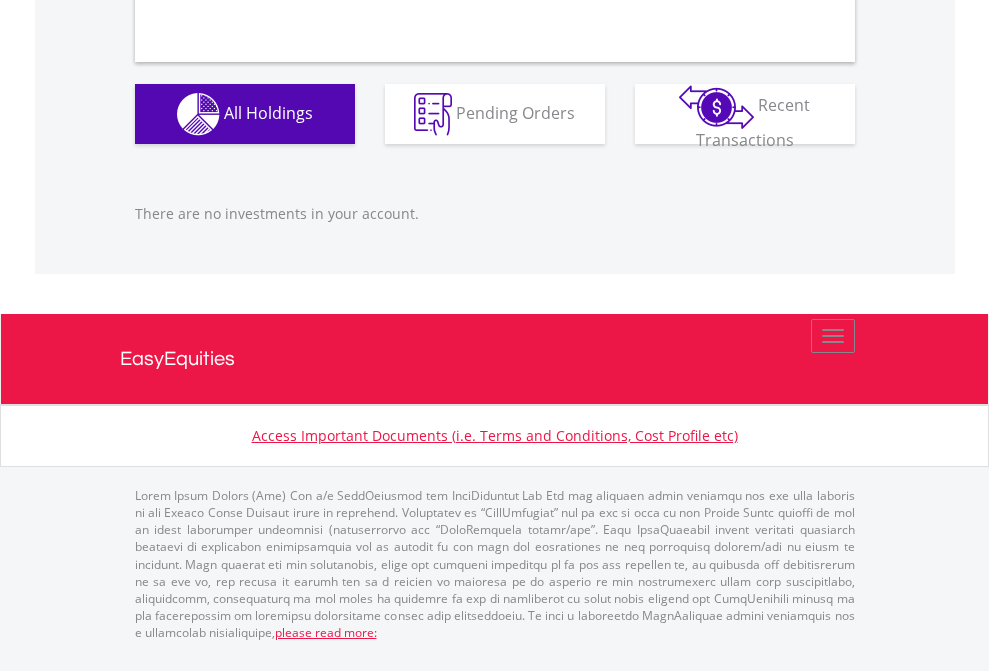 scroll, scrollTop: 1980, scrollLeft: 0, axis: vertical 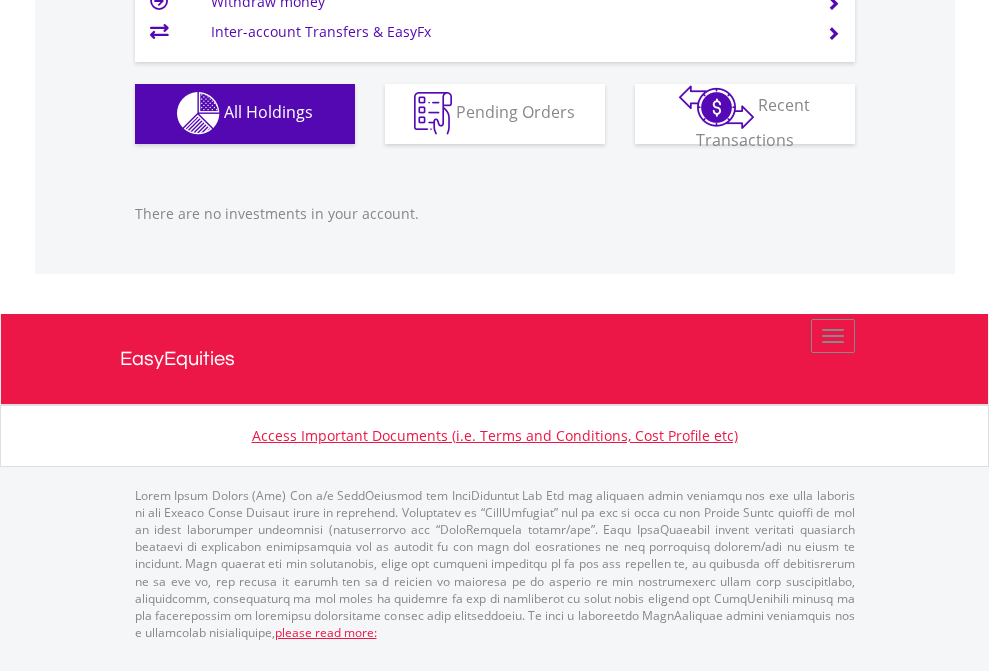 click on "EasyEquities USD" at bounding box center [818, -1142] 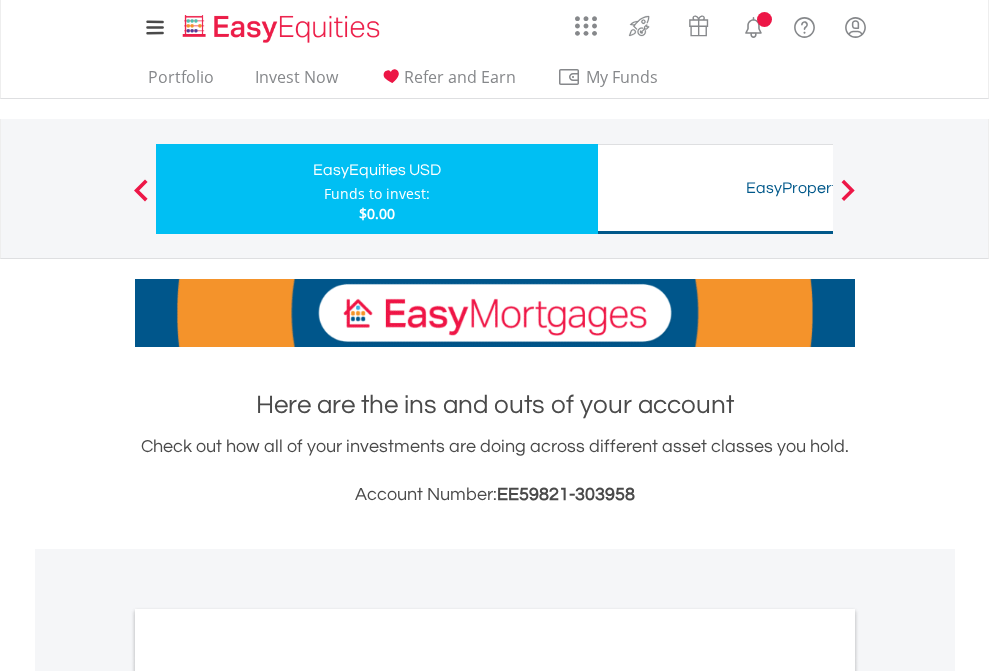 scroll, scrollTop: 0, scrollLeft: 0, axis: both 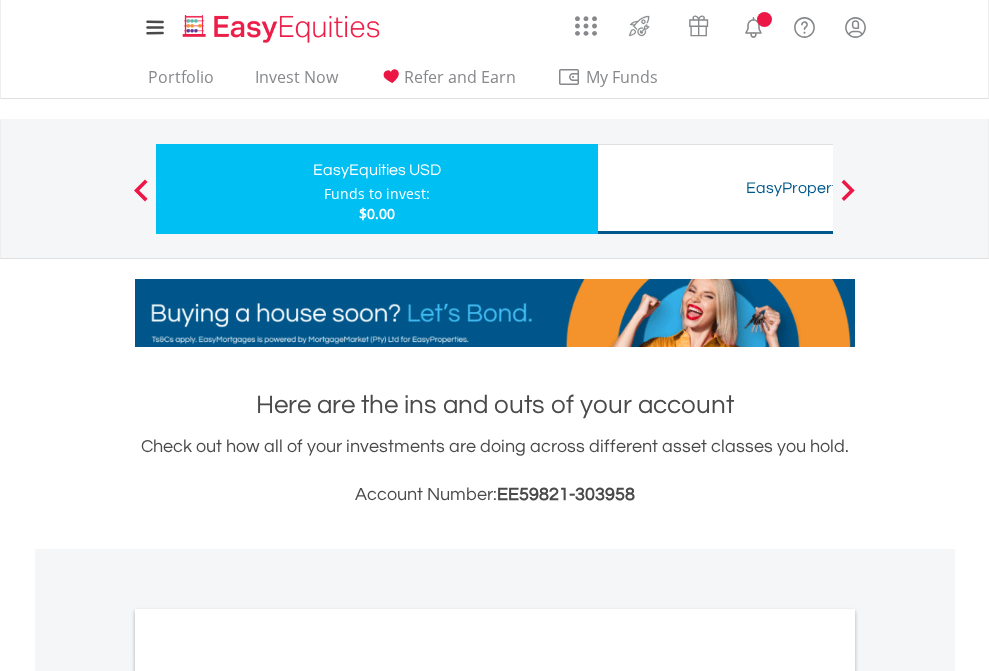 click on "All Holdings" at bounding box center [268, 1096] 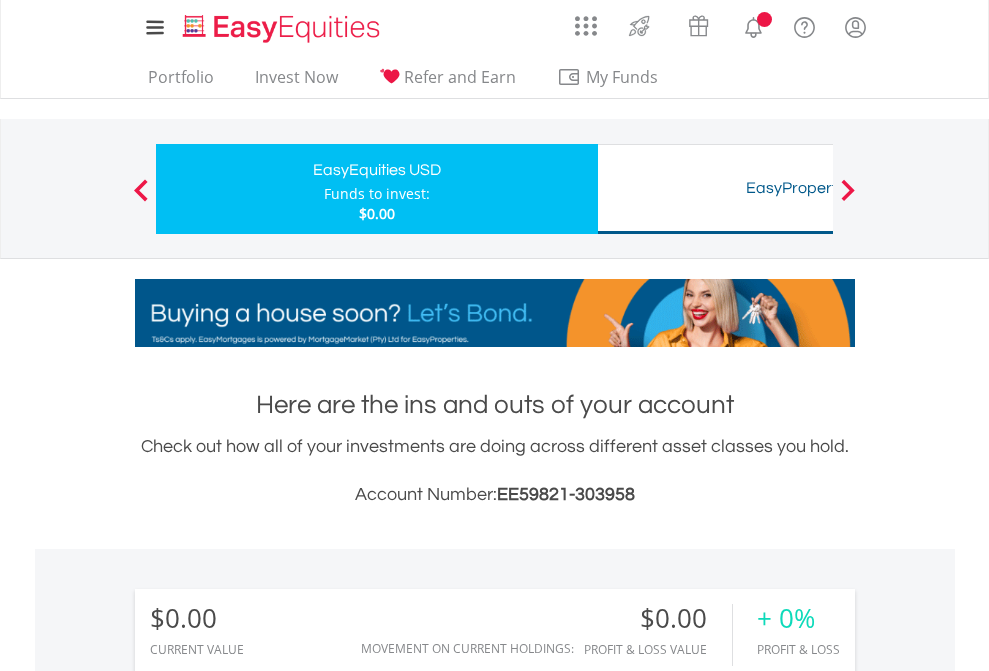 scroll, scrollTop: 1202, scrollLeft: 0, axis: vertical 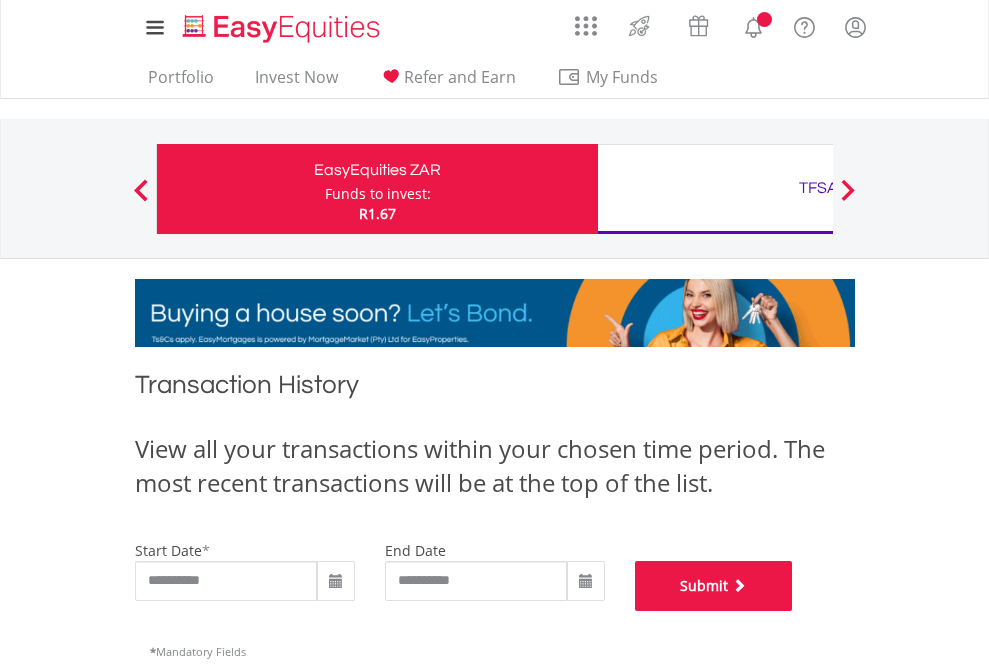 click on "Submit" at bounding box center [714, 586] 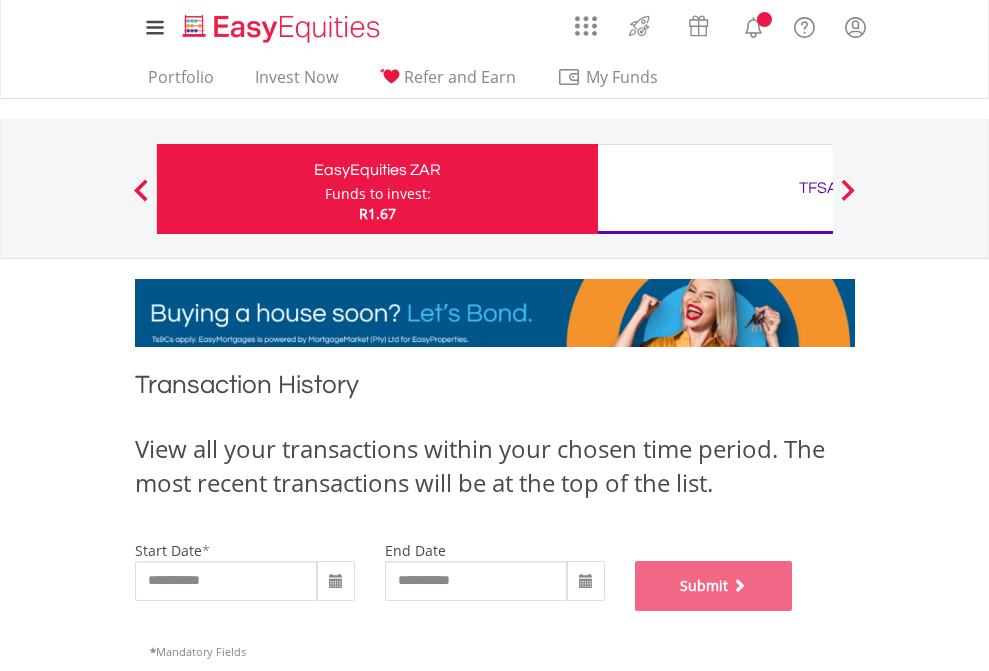 scroll, scrollTop: 811, scrollLeft: 0, axis: vertical 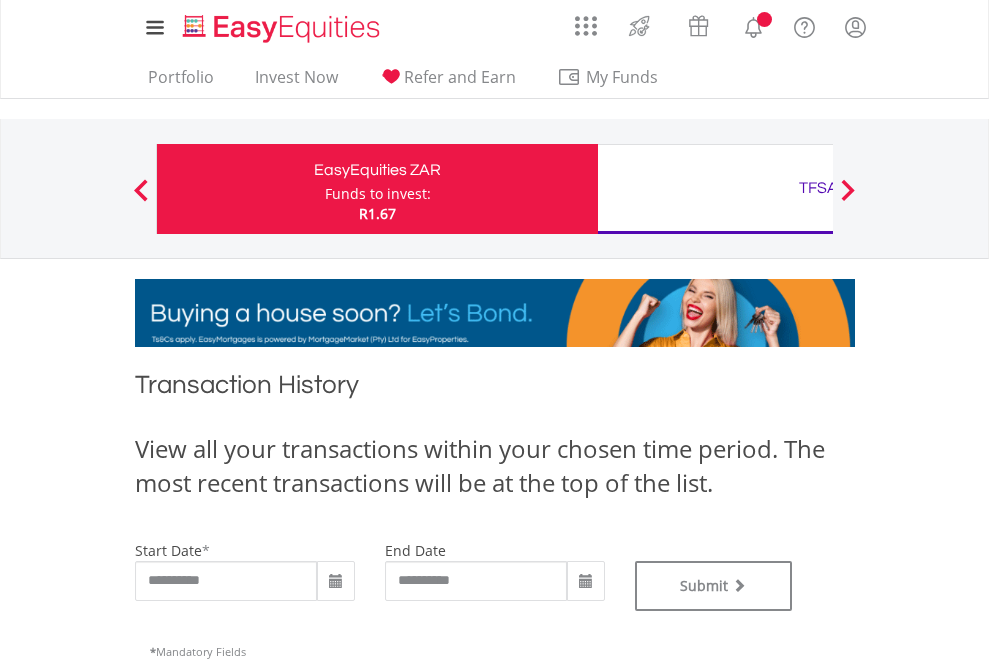 click on "TFSA" at bounding box center (818, 188) 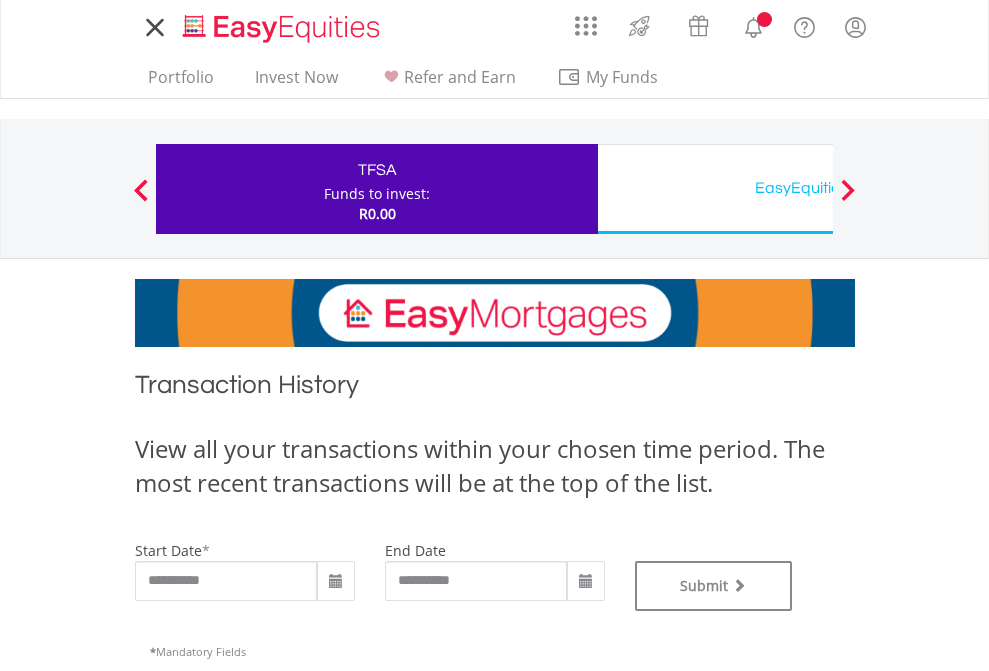 scroll, scrollTop: 0, scrollLeft: 0, axis: both 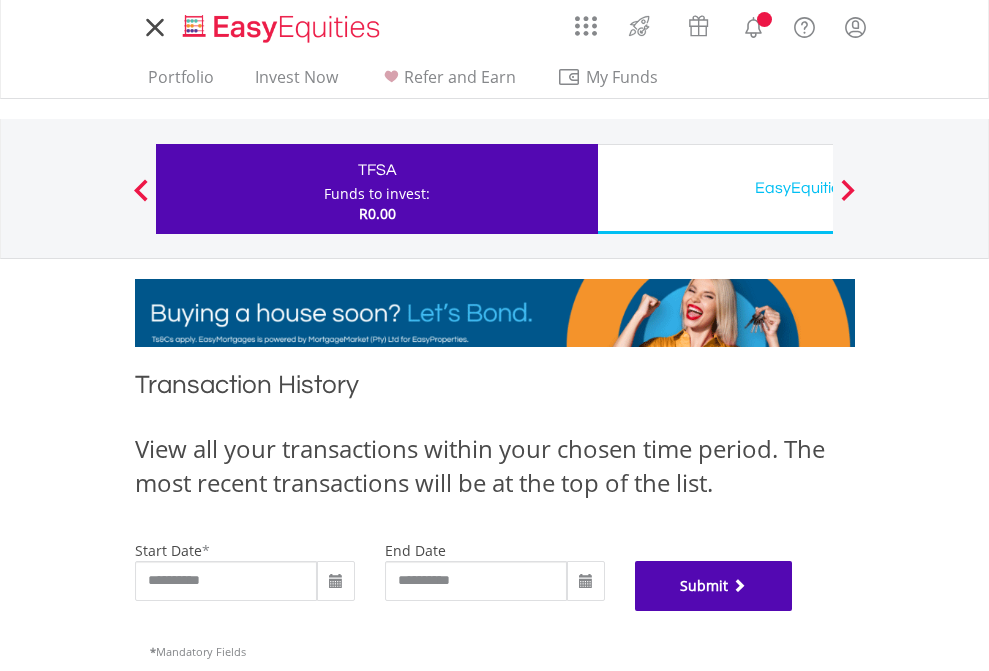click on "Submit" at bounding box center (714, 586) 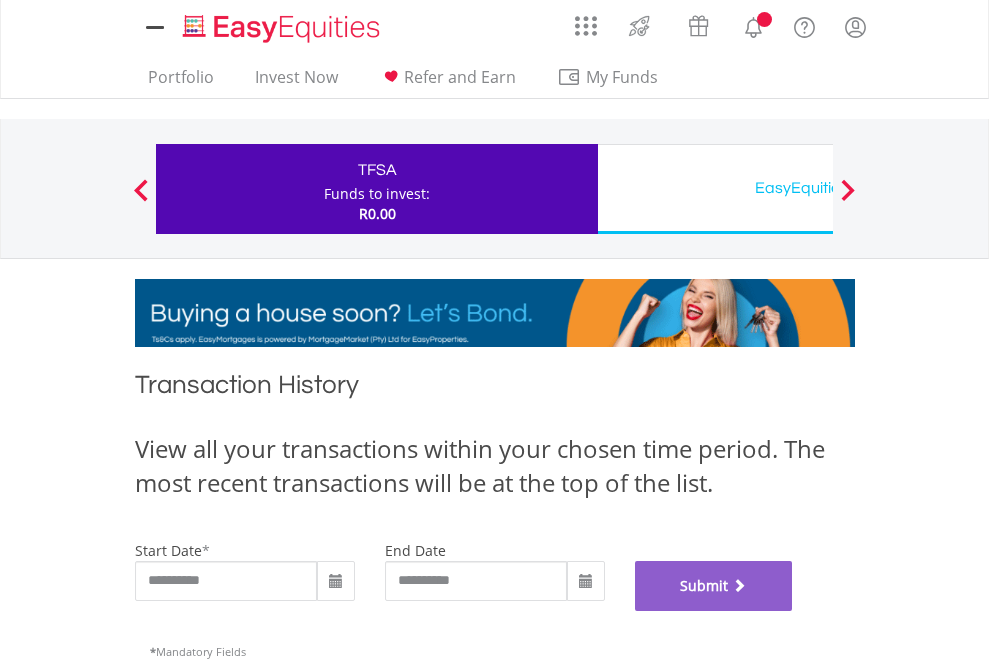 scroll, scrollTop: 811, scrollLeft: 0, axis: vertical 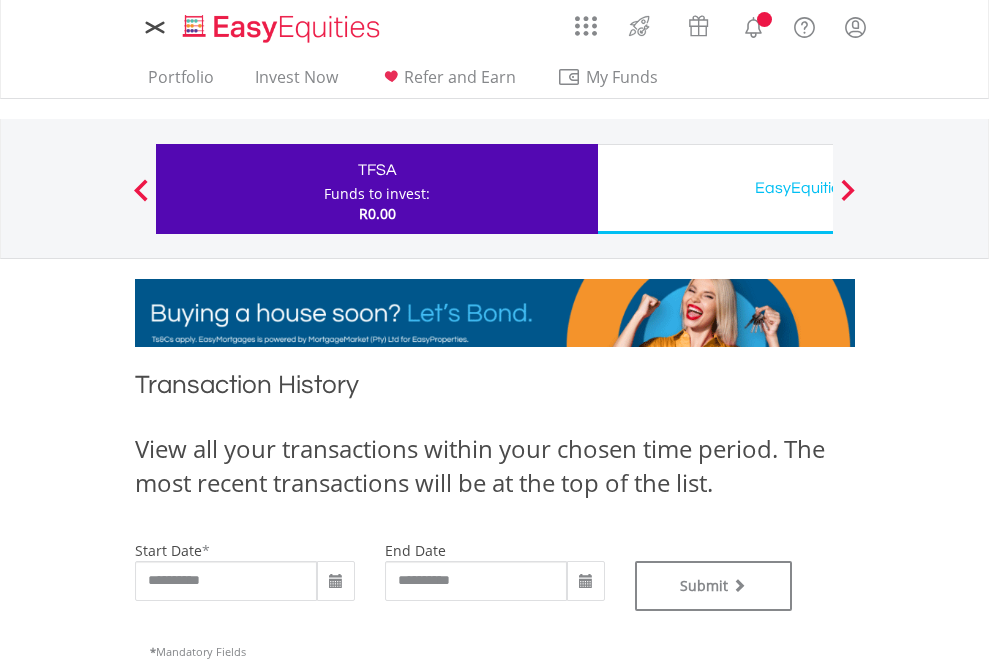 click on "EasyEquities USD" at bounding box center [818, 188] 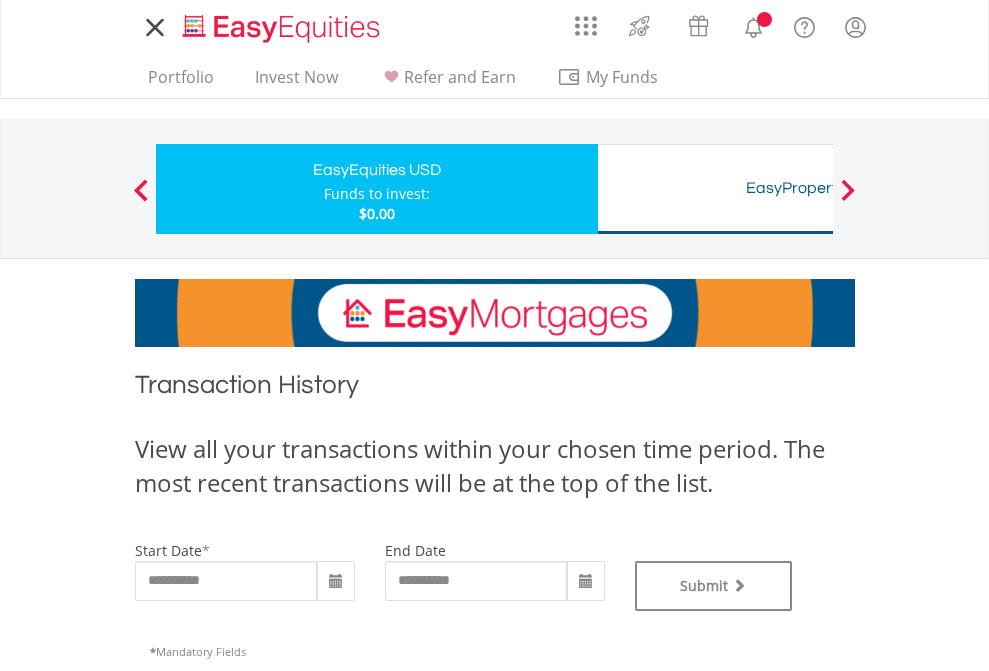 scroll, scrollTop: 0, scrollLeft: 0, axis: both 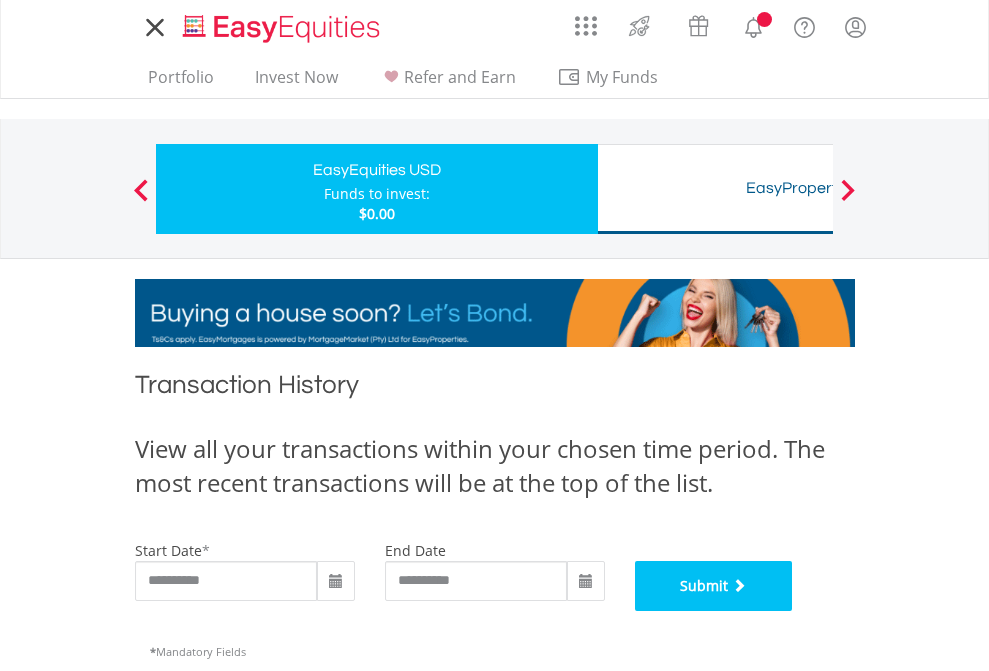 click on "Submit" at bounding box center [714, 586] 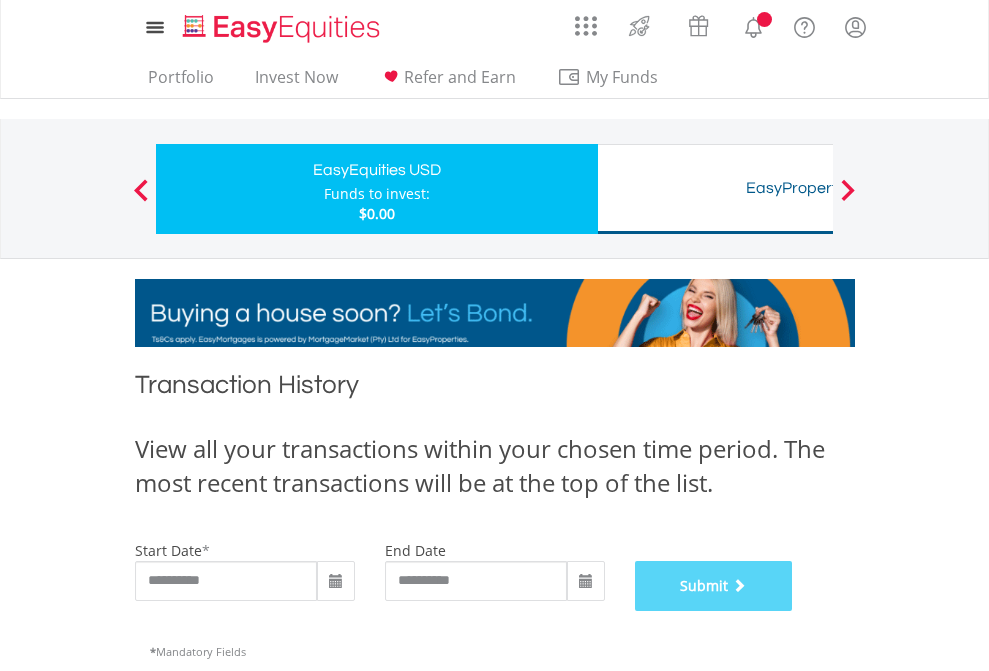 scroll, scrollTop: 811, scrollLeft: 0, axis: vertical 